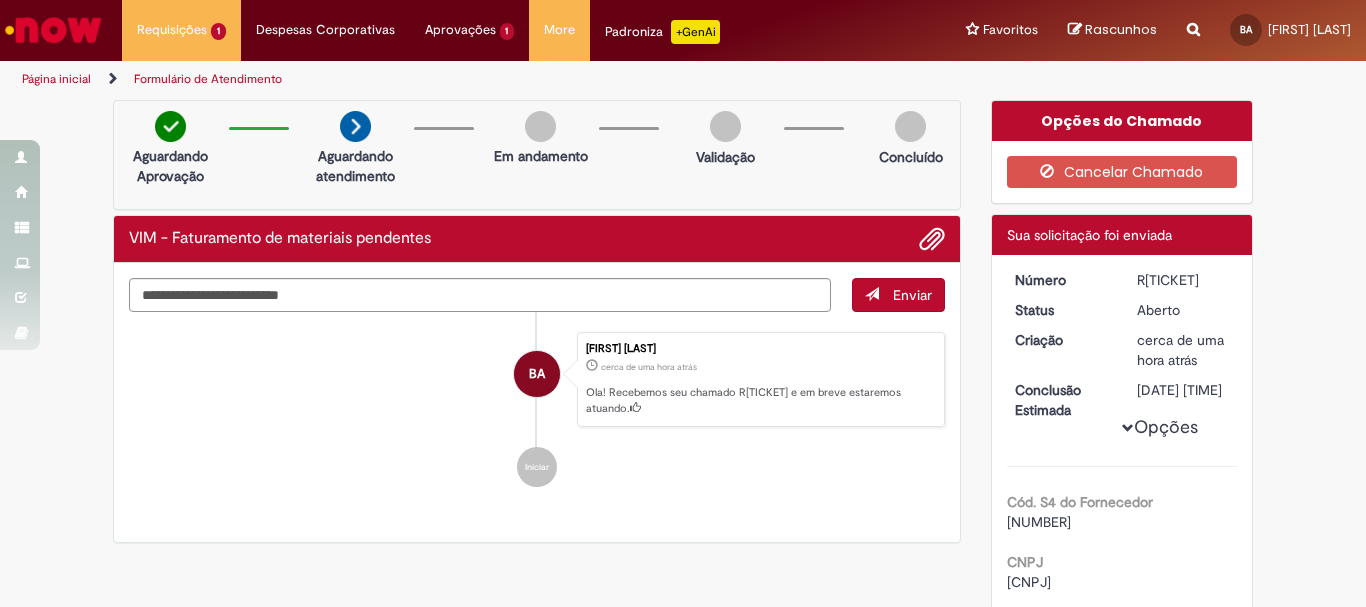 scroll, scrollTop: 0, scrollLeft: 0, axis: both 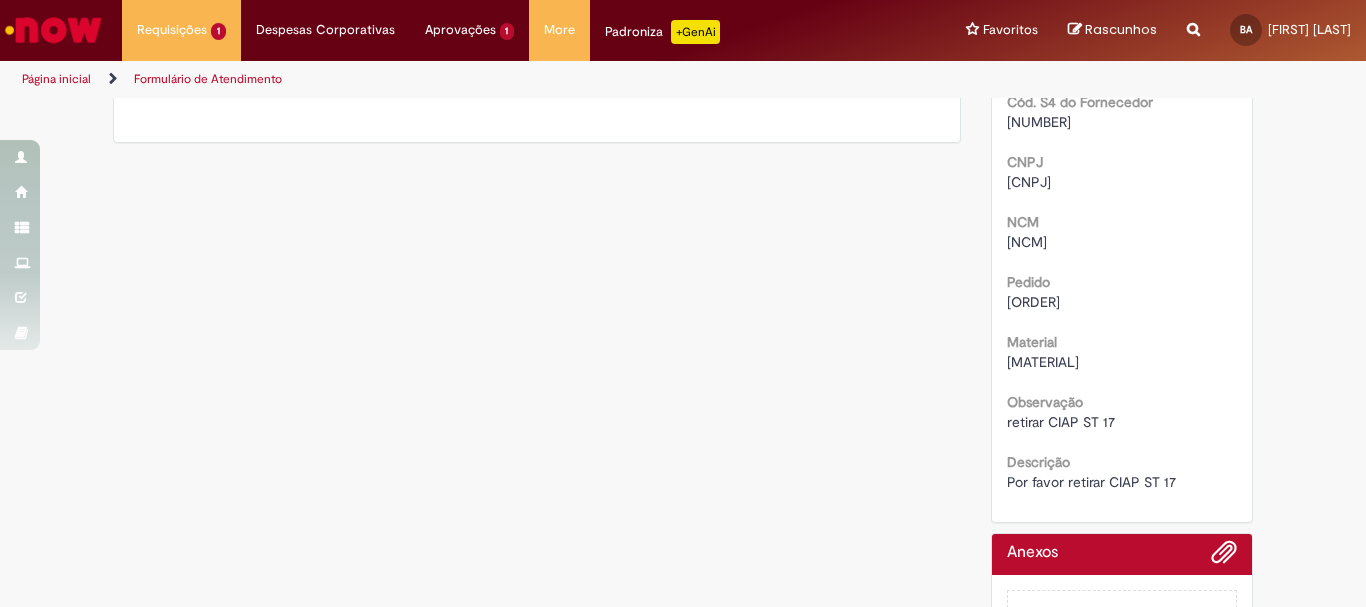 click on "[ORDER]" at bounding box center [1122, 302] 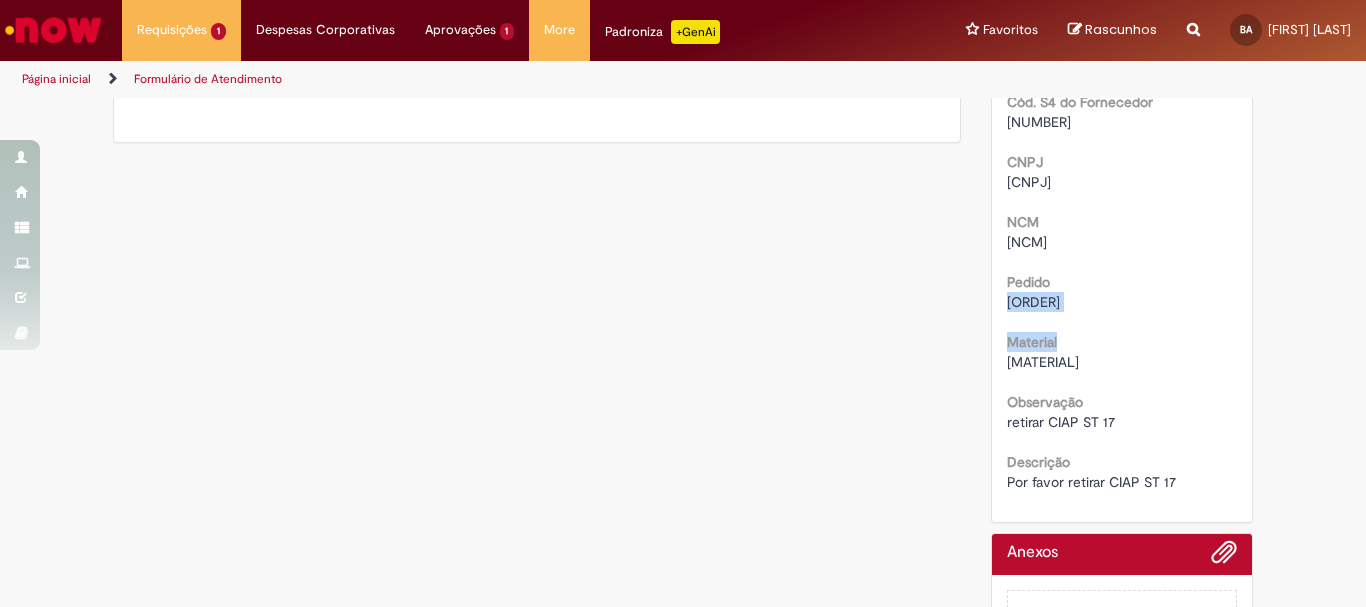 drag, startPoint x: 997, startPoint y: 323, endPoint x: 1078, endPoint y: 332, distance: 81.49847 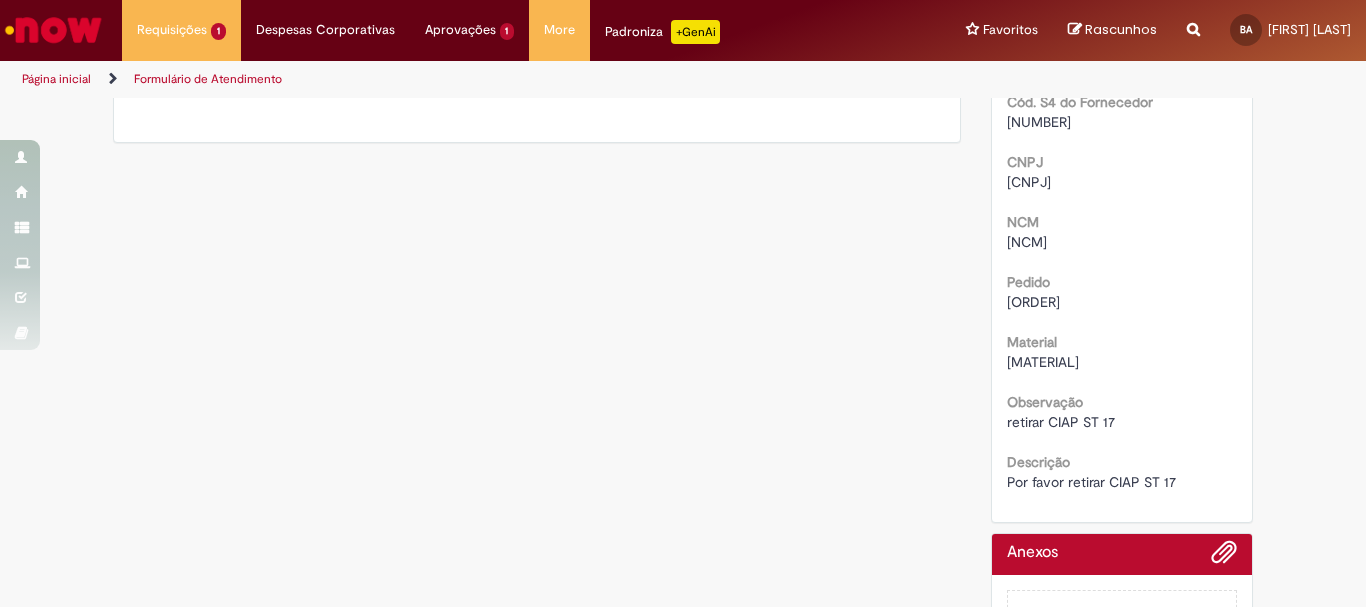 drag, startPoint x: 1000, startPoint y: 321, endPoint x: 1087, endPoint y: 323, distance: 87.02299 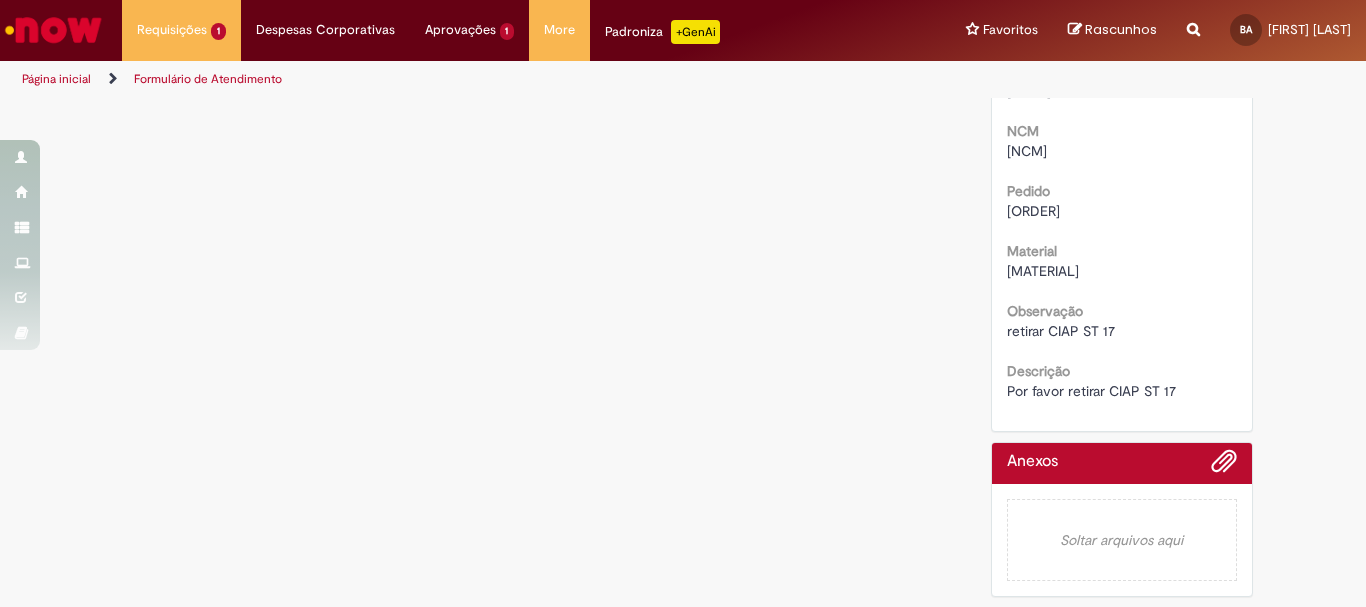 click on "Verificar Código de Barras
Aguardando Aprovação
Aguardando atendimento
Em andamento
Validação
Concluído
VIM - Faturamento de materiais pendentes
Enviar
[STATE]
[FIRST] [LAST]
cerca de uma hora atrás cerca de uma hora atrás
Ola! Recebemos seu chamado [TICKET] e em breve estaremos atuando.
Iniciar" at bounding box center (683, 108) 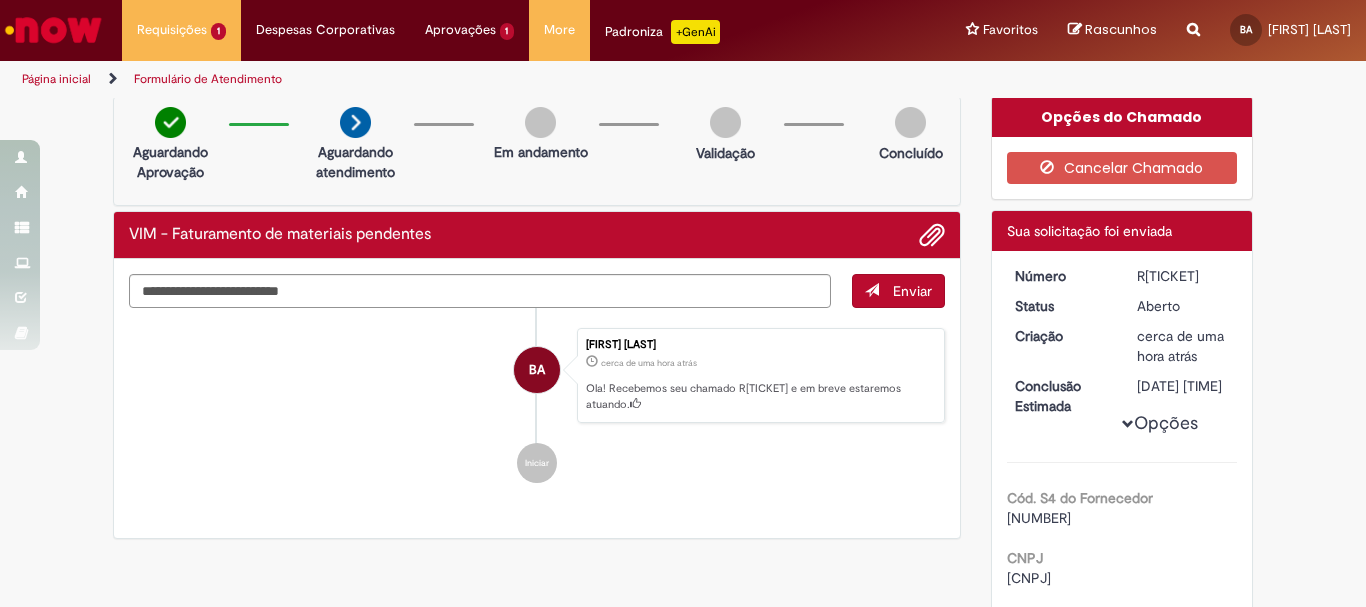 scroll, scrollTop: 0, scrollLeft: 0, axis: both 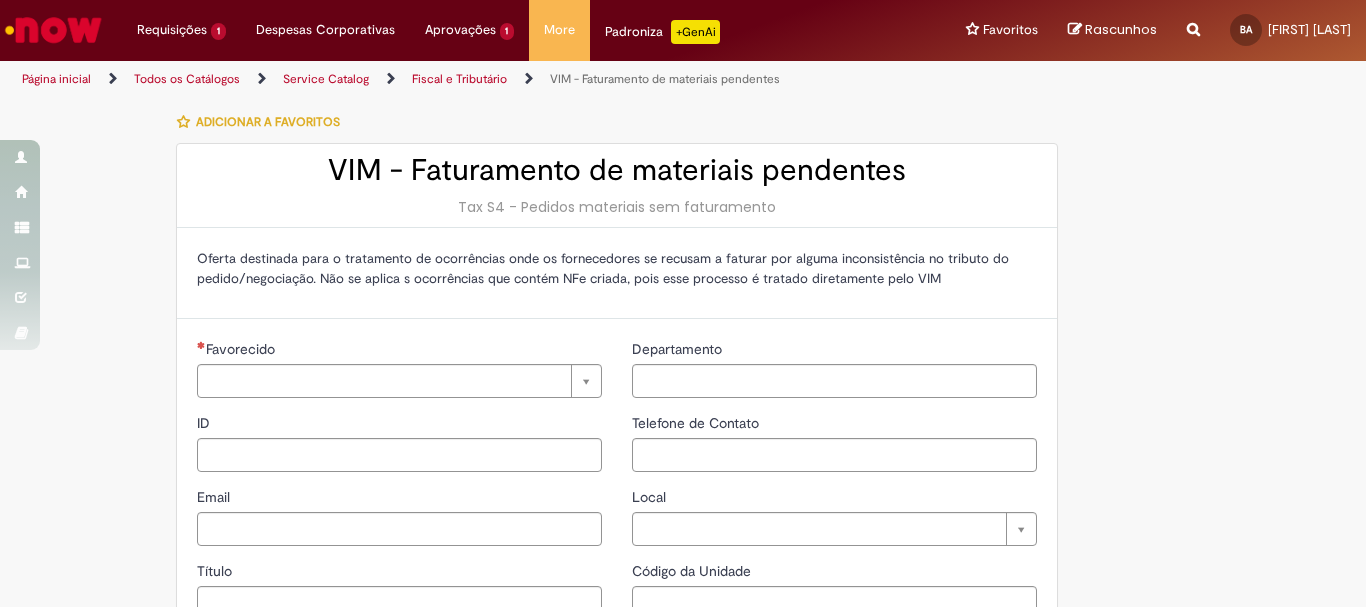 type on "**********" 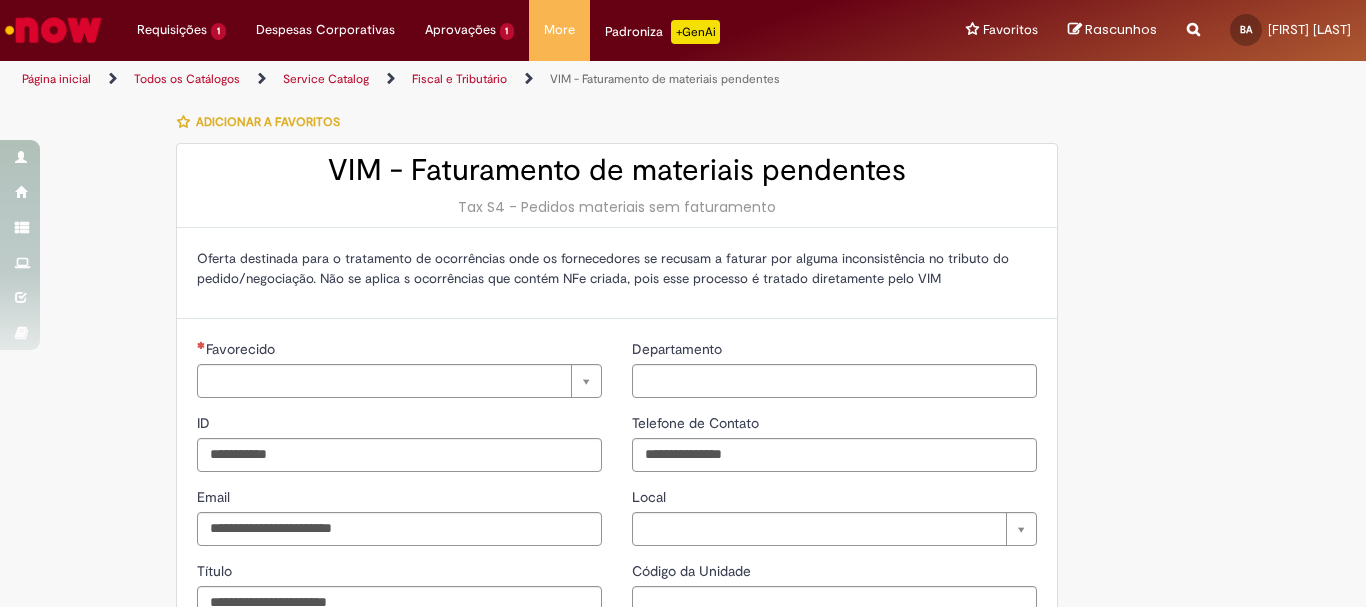 type on "**********" 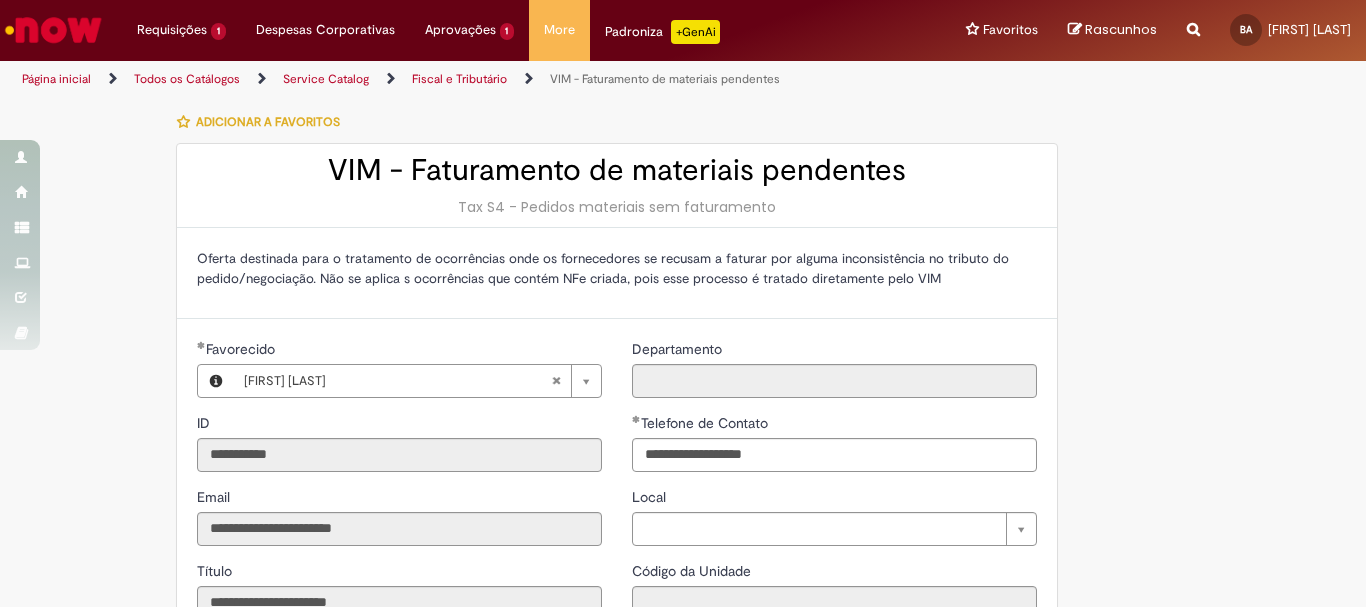scroll, scrollTop: 0, scrollLeft: 0, axis: both 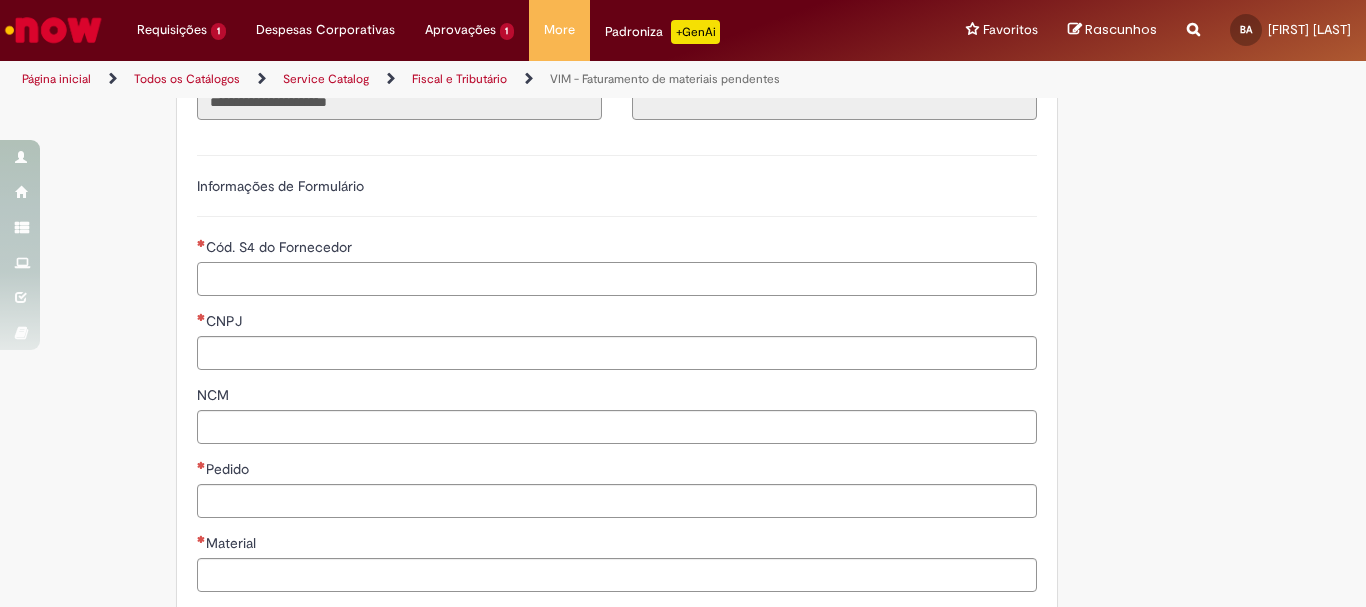 click on "Cód. S4 do Fornecedor" at bounding box center [617, 279] 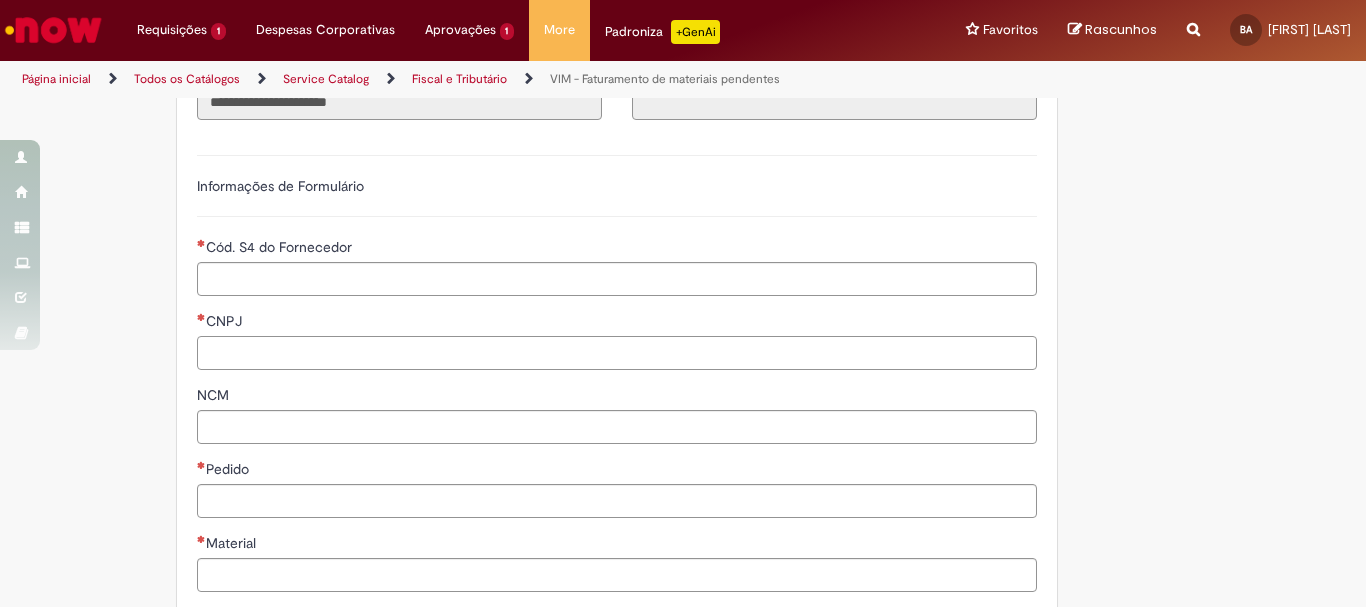 click on "CNPJ" at bounding box center (617, 353) 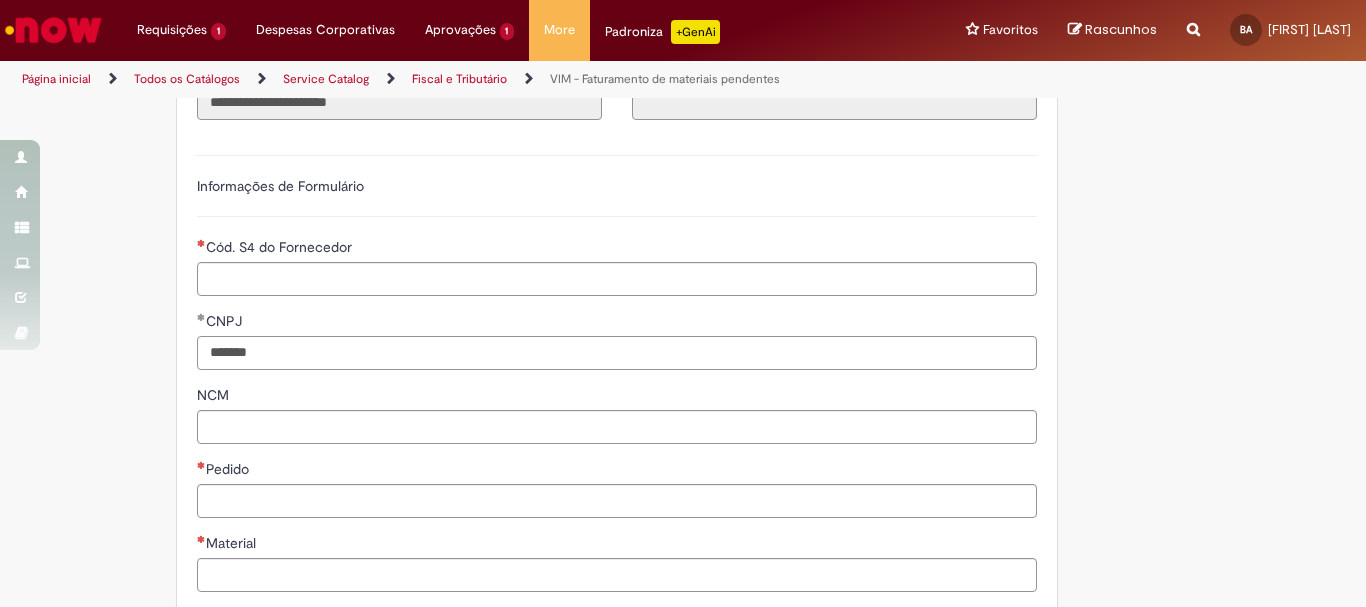 drag, startPoint x: 131, startPoint y: 364, endPoint x: 89, endPoint y: 369, distance: 42.296574 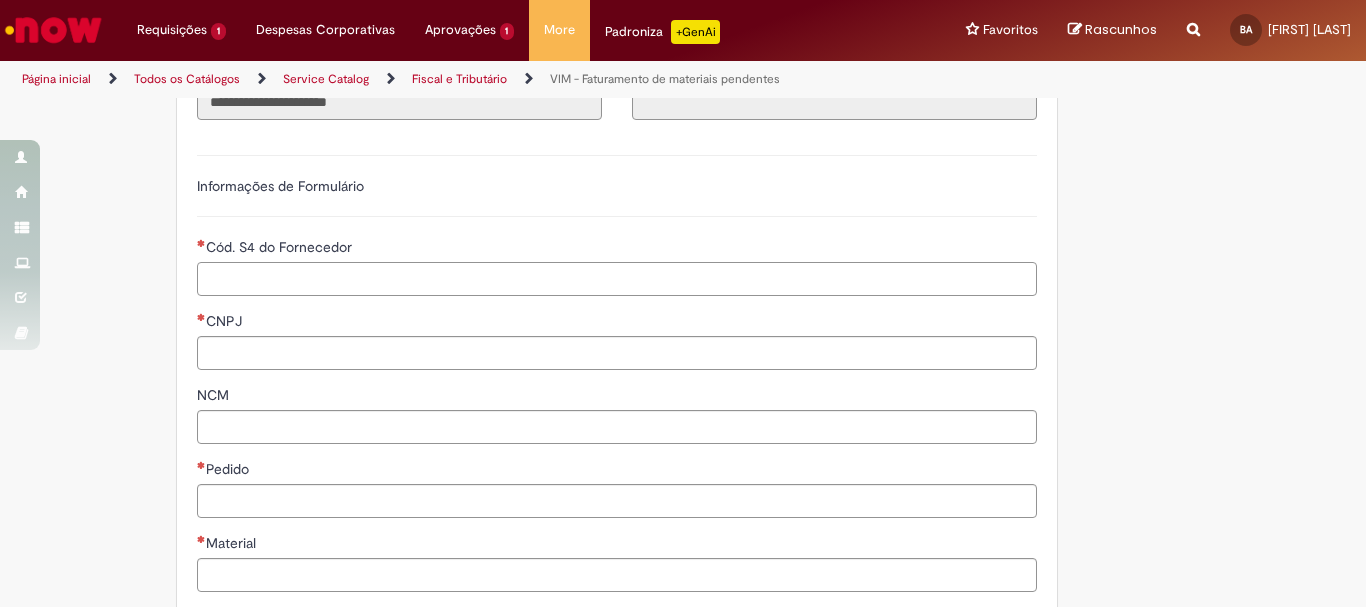 click on "Cód. S4 do Fornecedor" at bounding box center (617, 279) 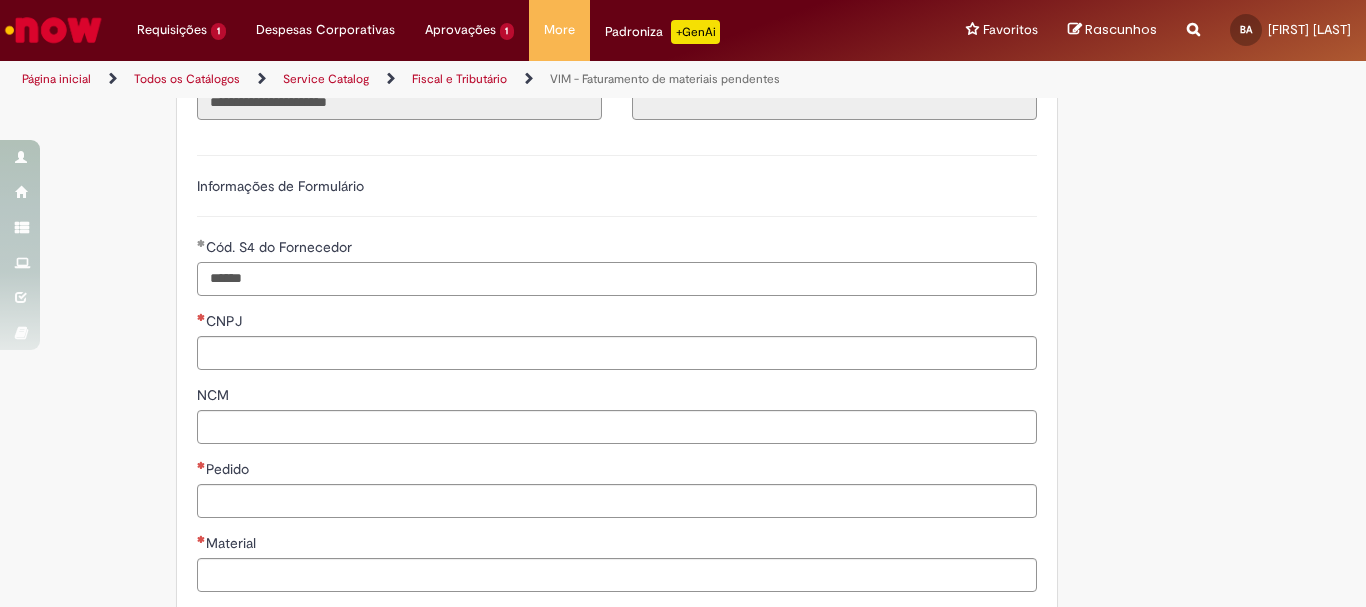type on "******" 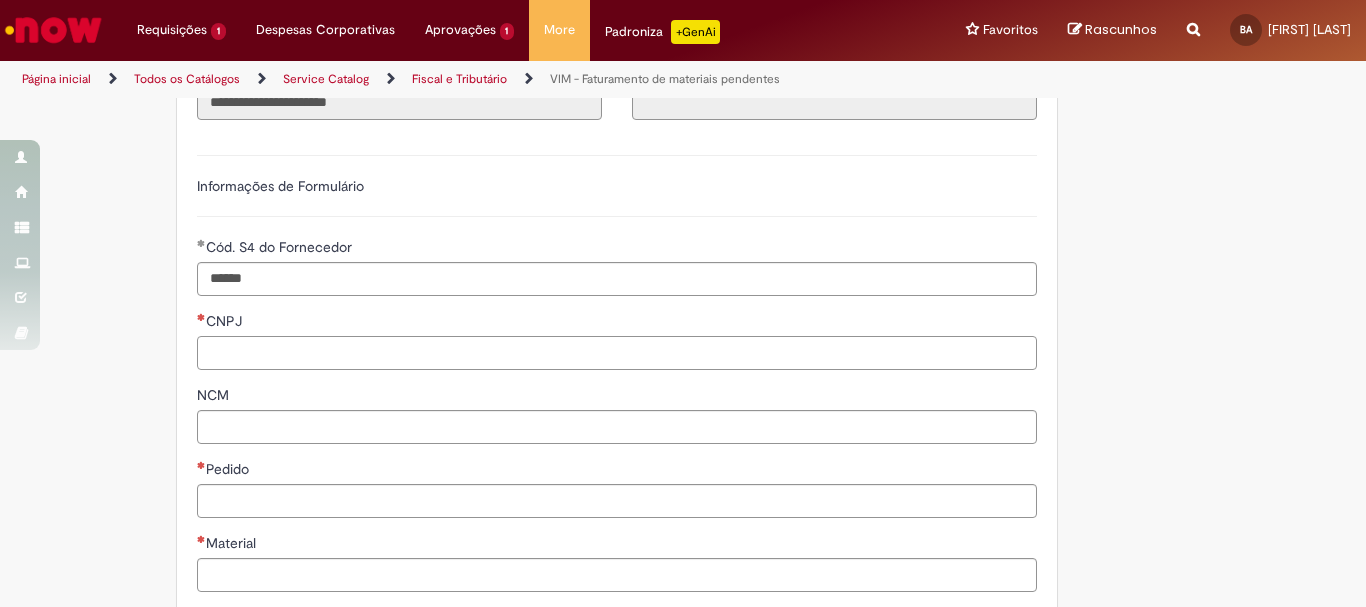 click on "CNPJ" at bounding box center (617, 353) 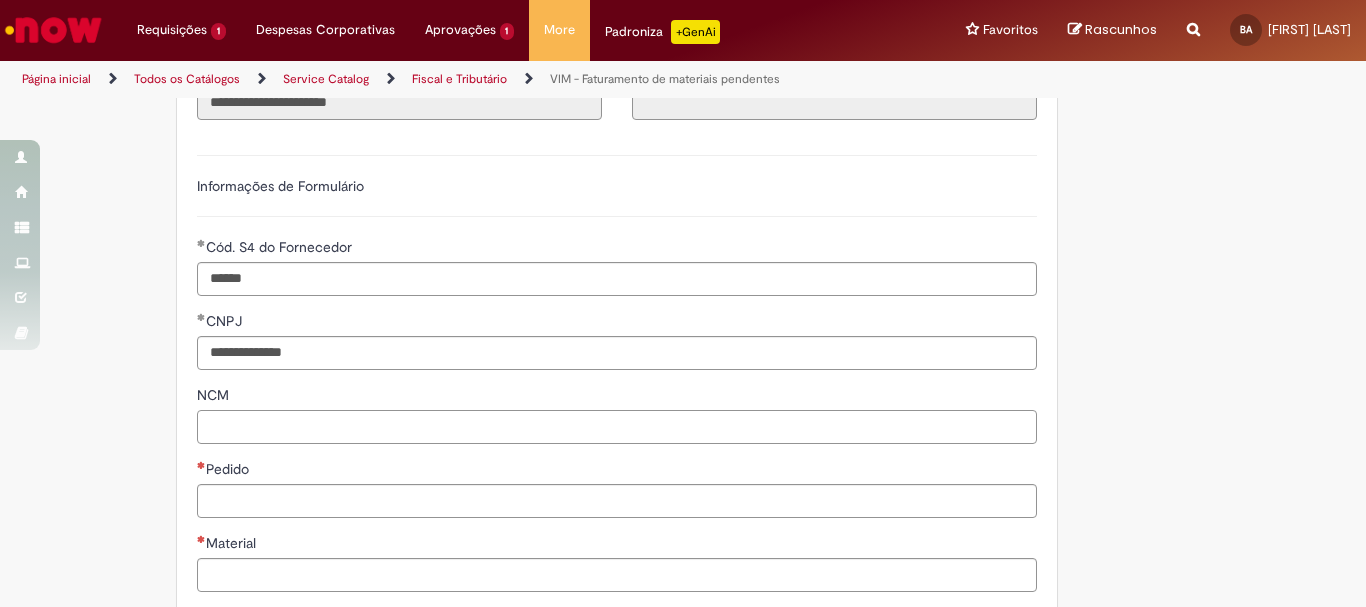 type on "**********" 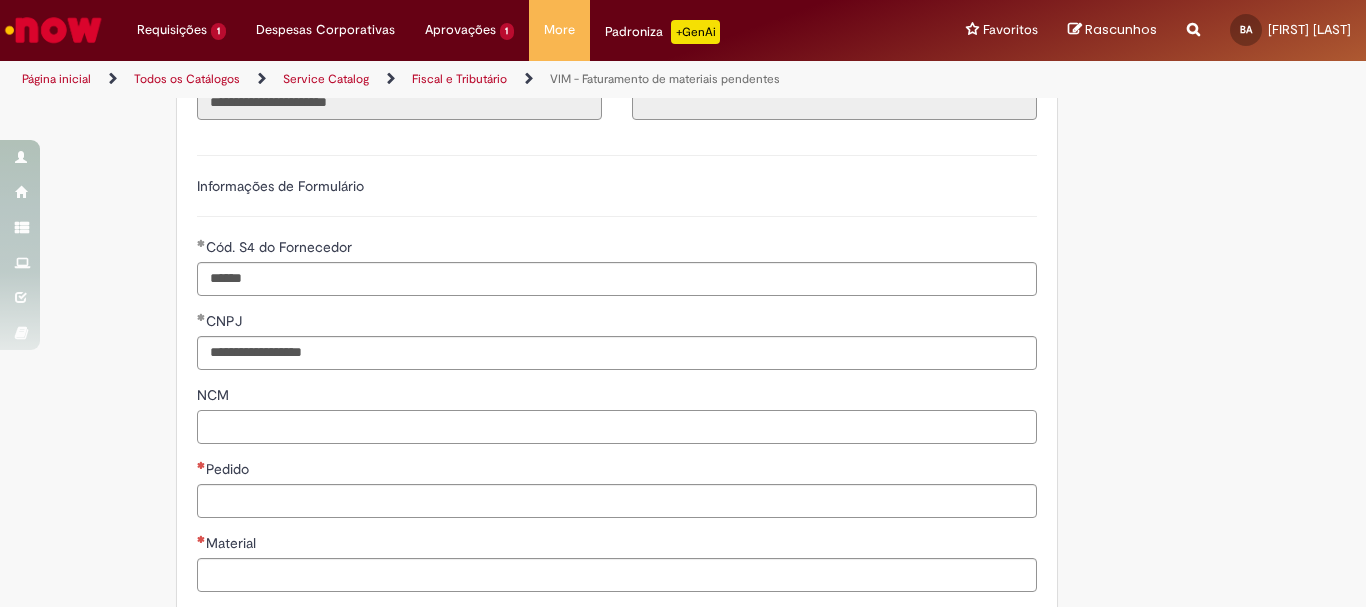 click on "NCM" at bounding box center (617, 427) 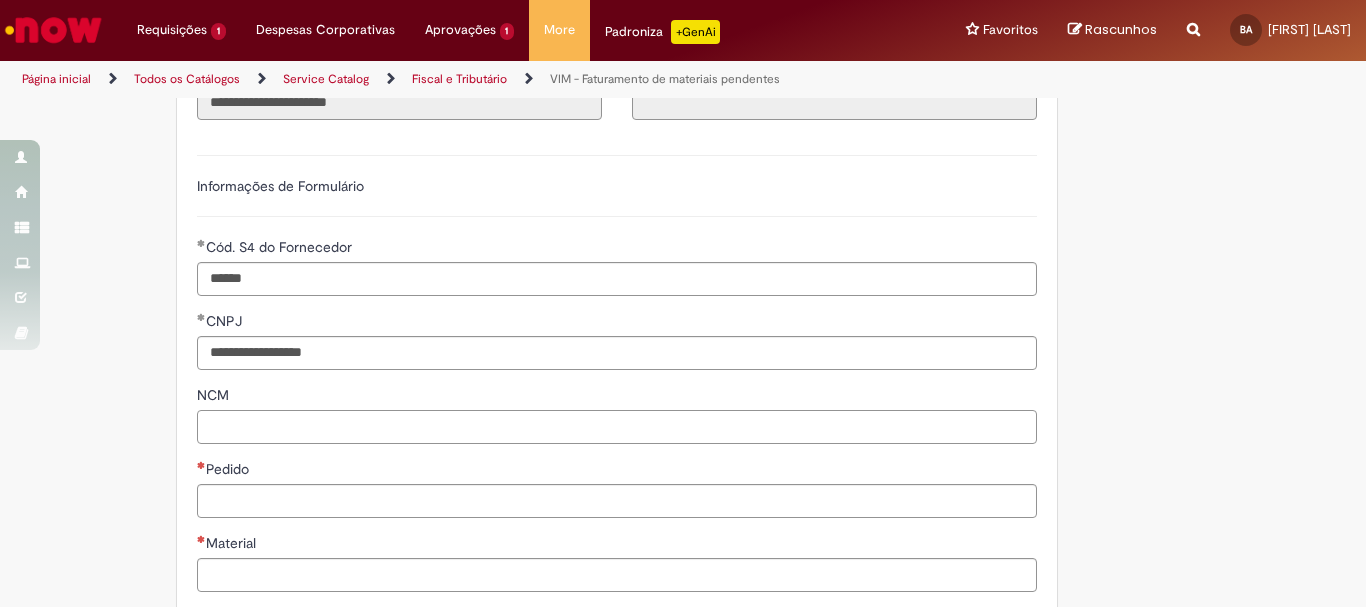 paste on "**********" 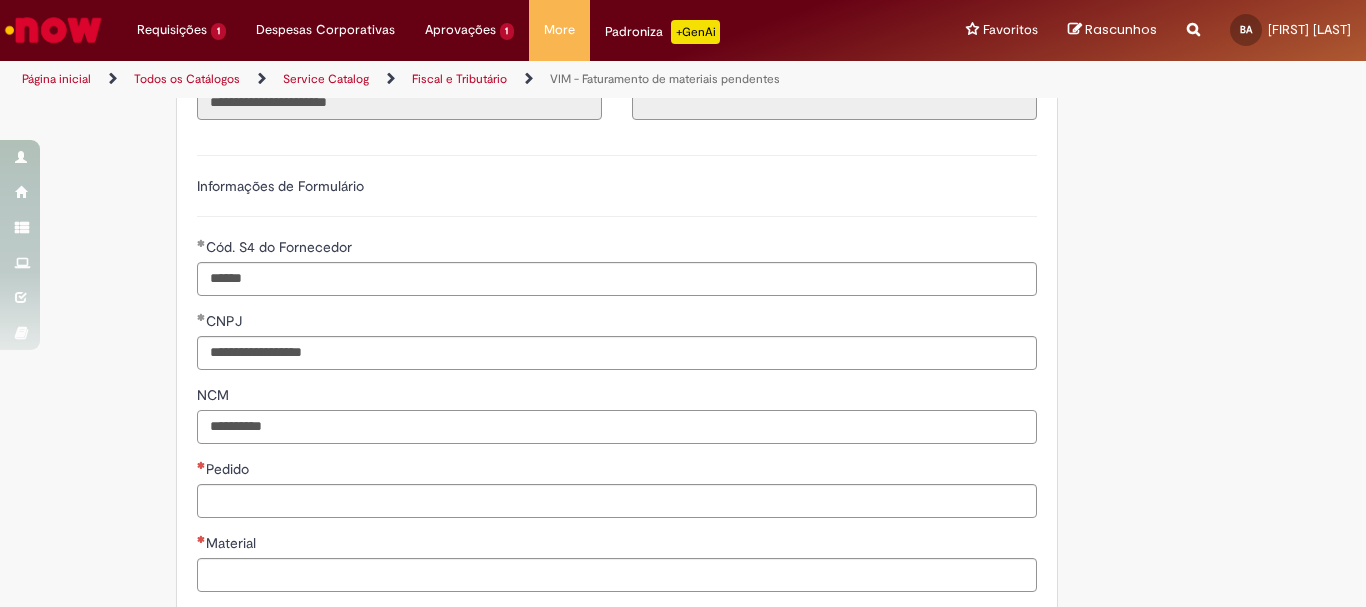 type on "**********" 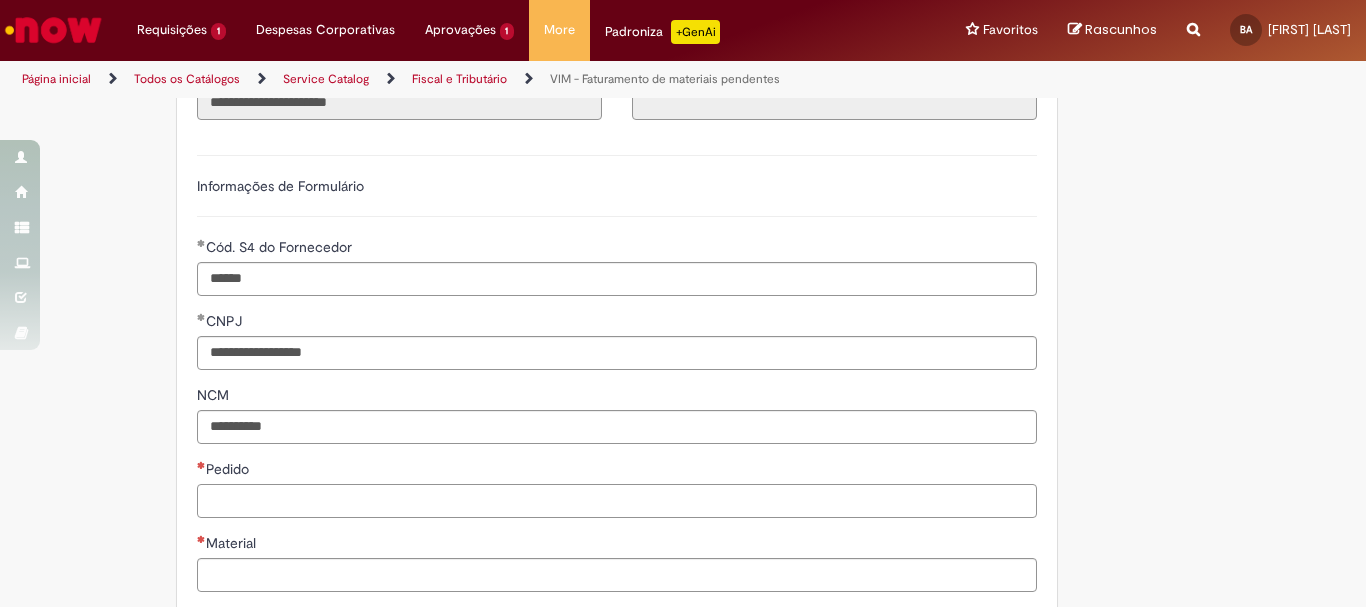 click on "Pedido" at bounding box center (617, 501) 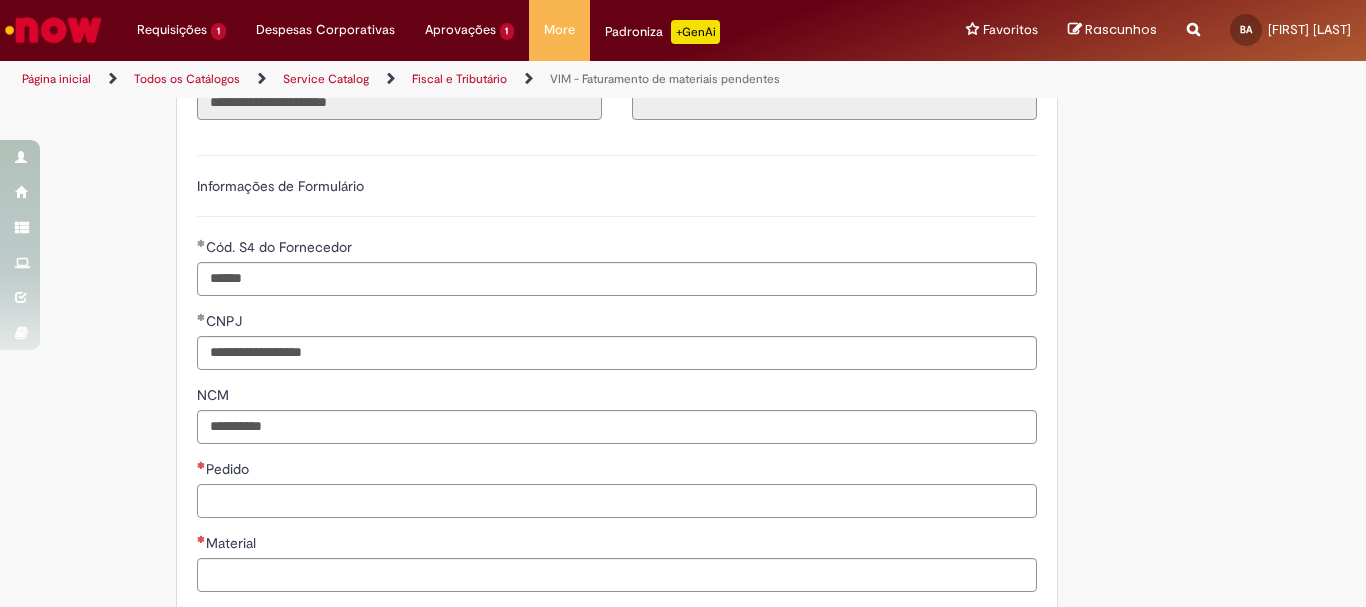 click on "Pedido" at bounding box center [617, 501] 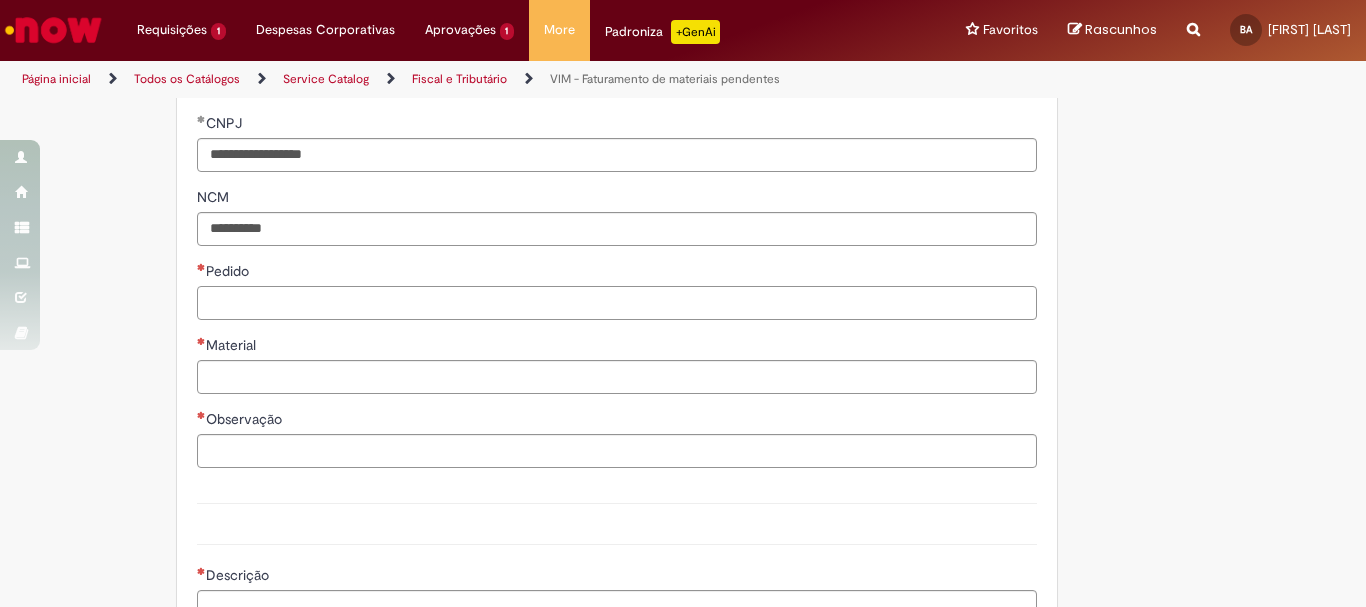 scroll, scrollTop: 700, scrollLeft: 0, axis: vertical 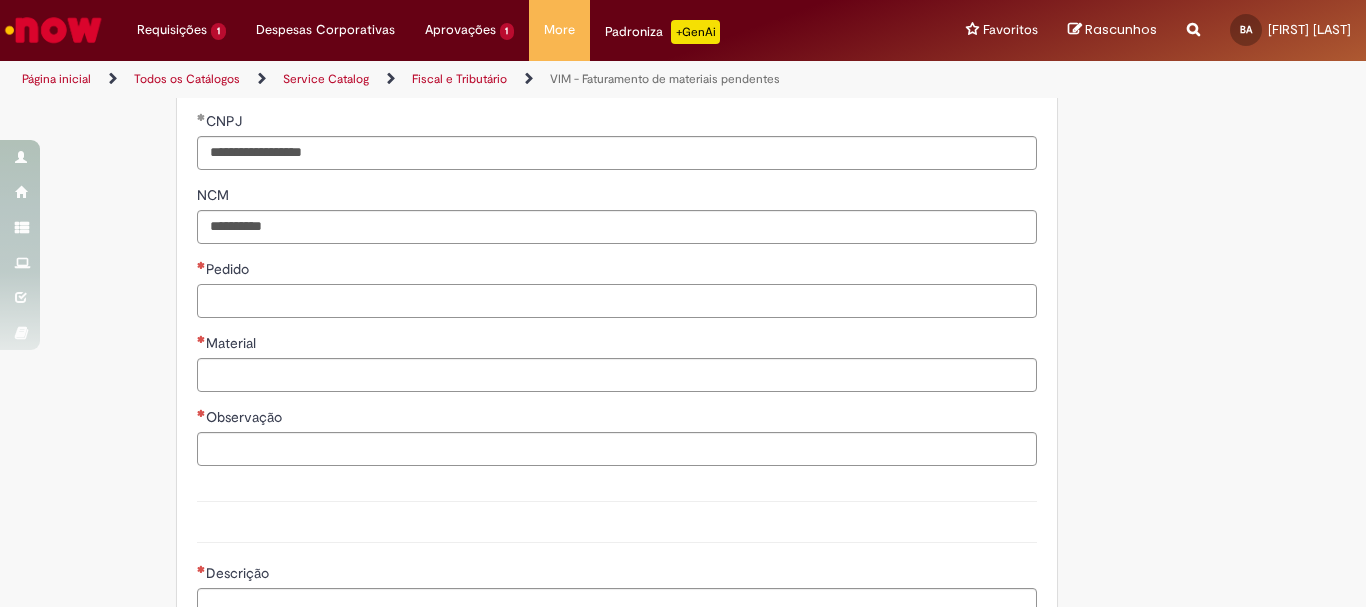 paste on "**********" 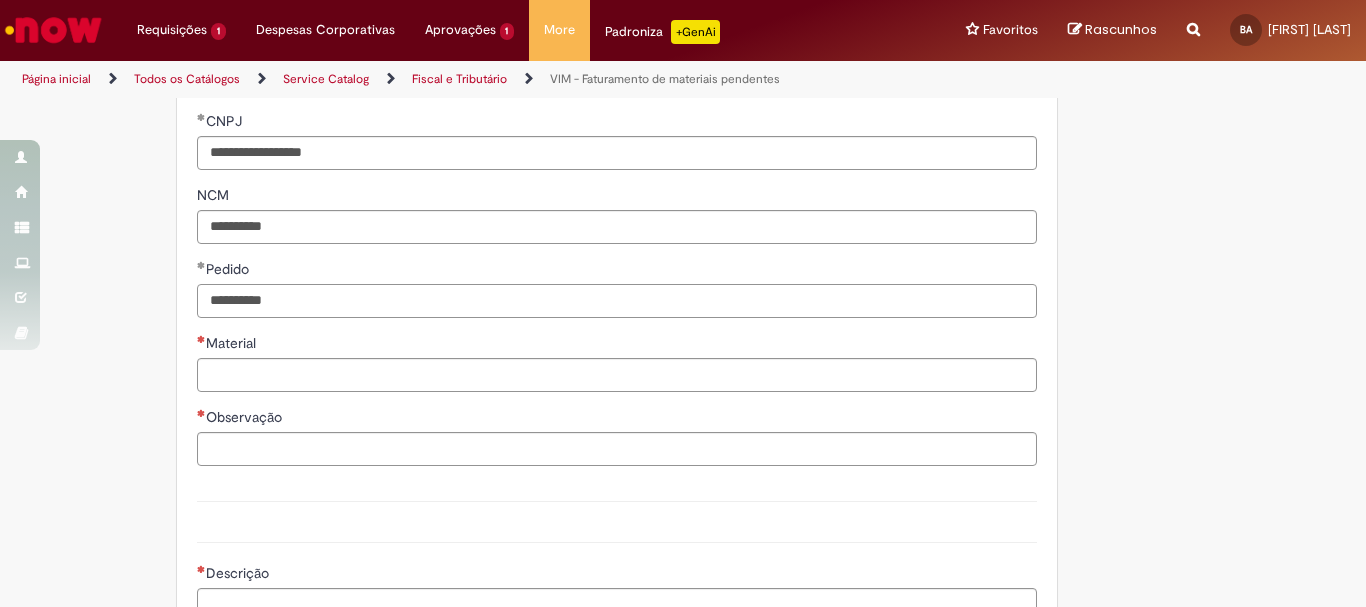type on "**********" 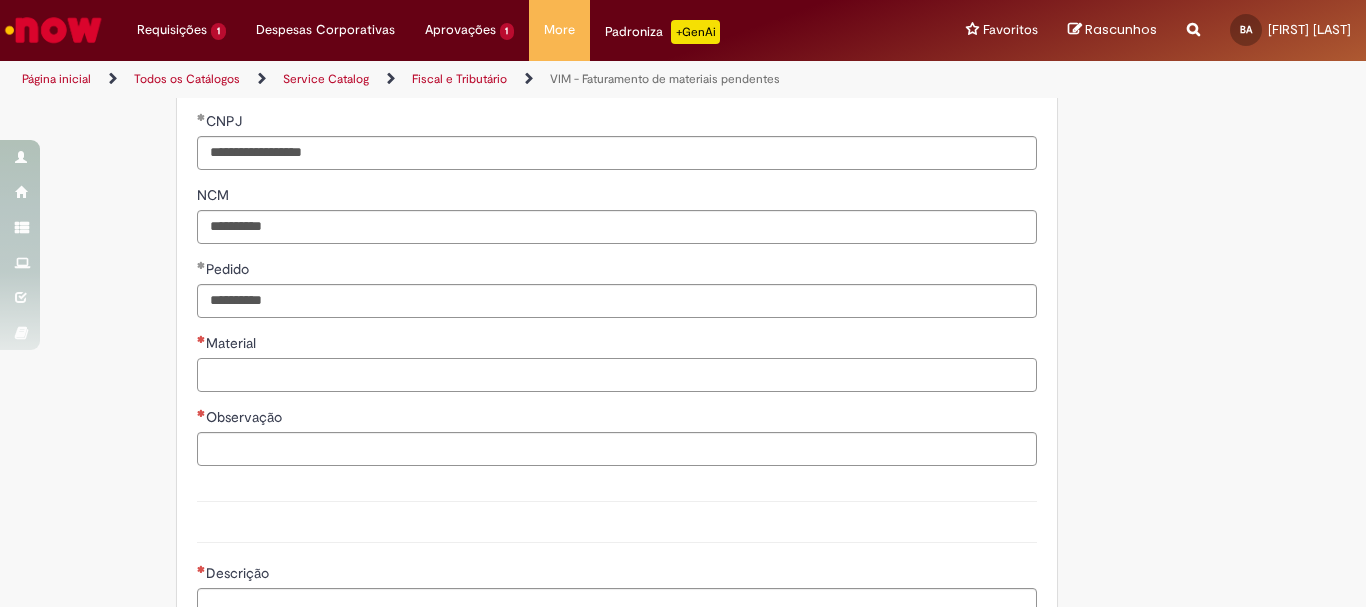 click on "Material" at bounding box center [617, 375] 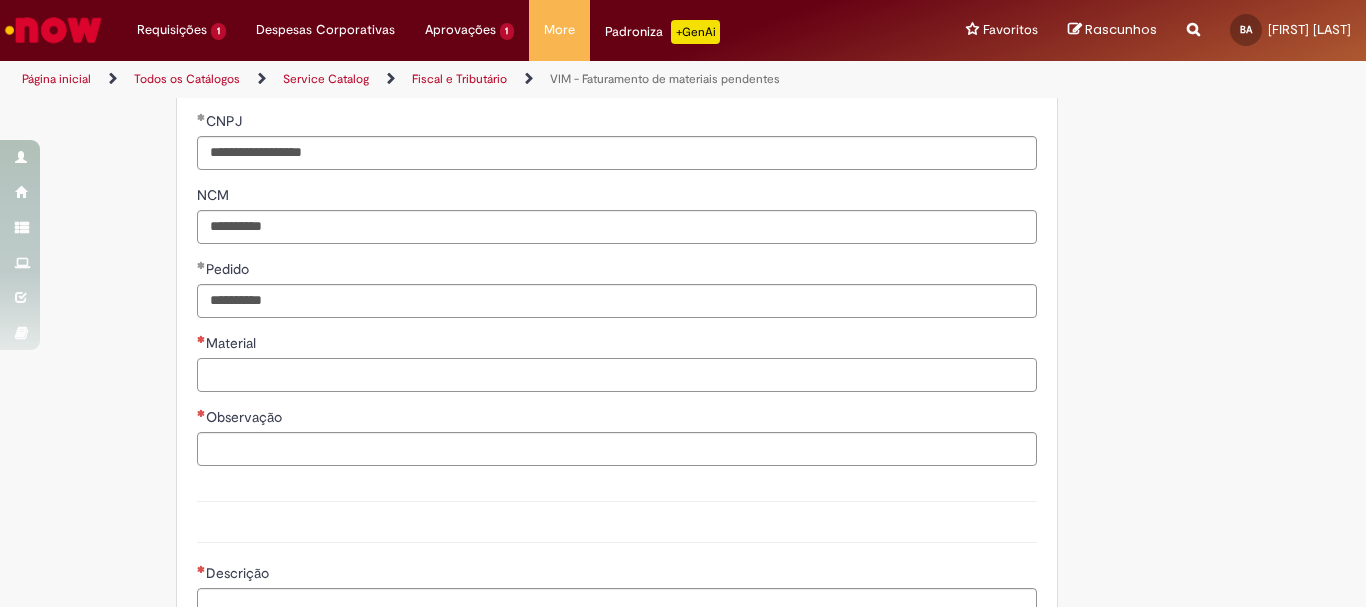 click on "Material" at bounding box center [617, 375] 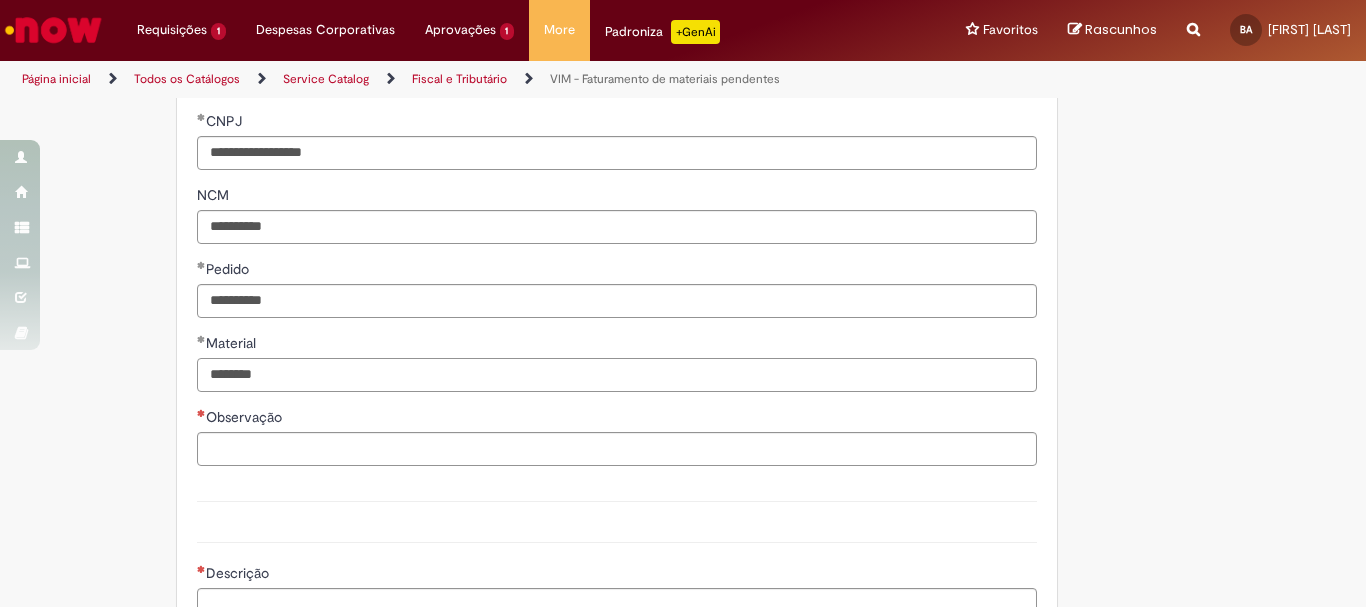 type on "********" 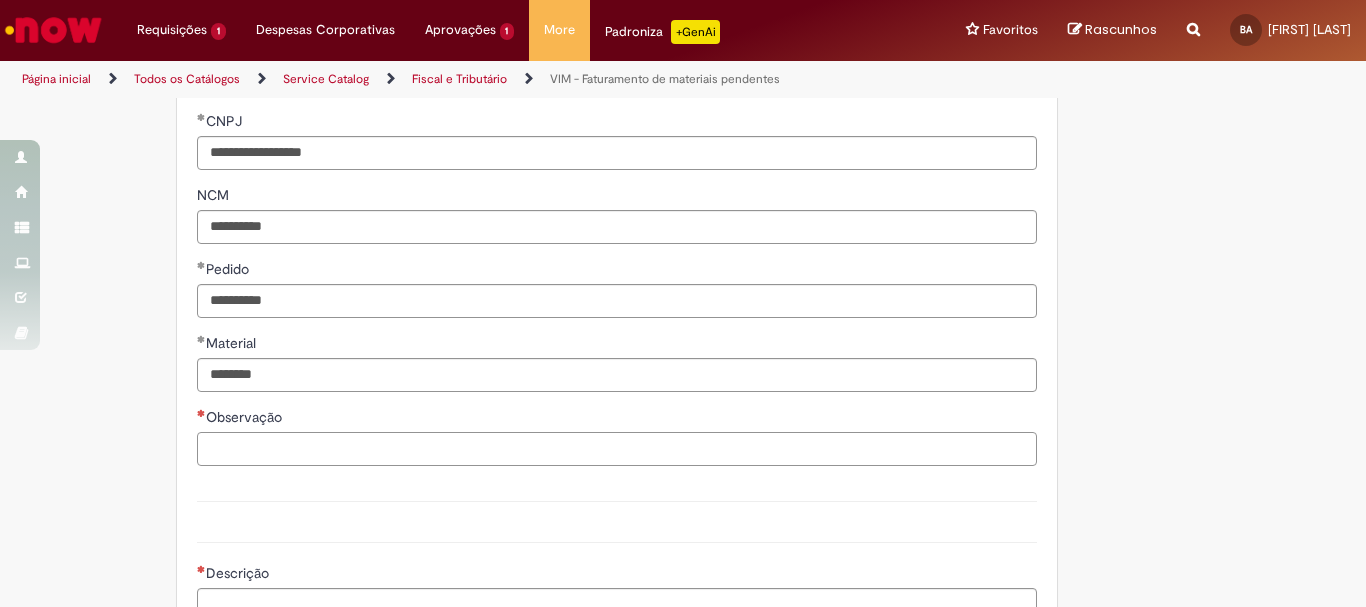 click on "Observação" at bounding box center [617, 449] 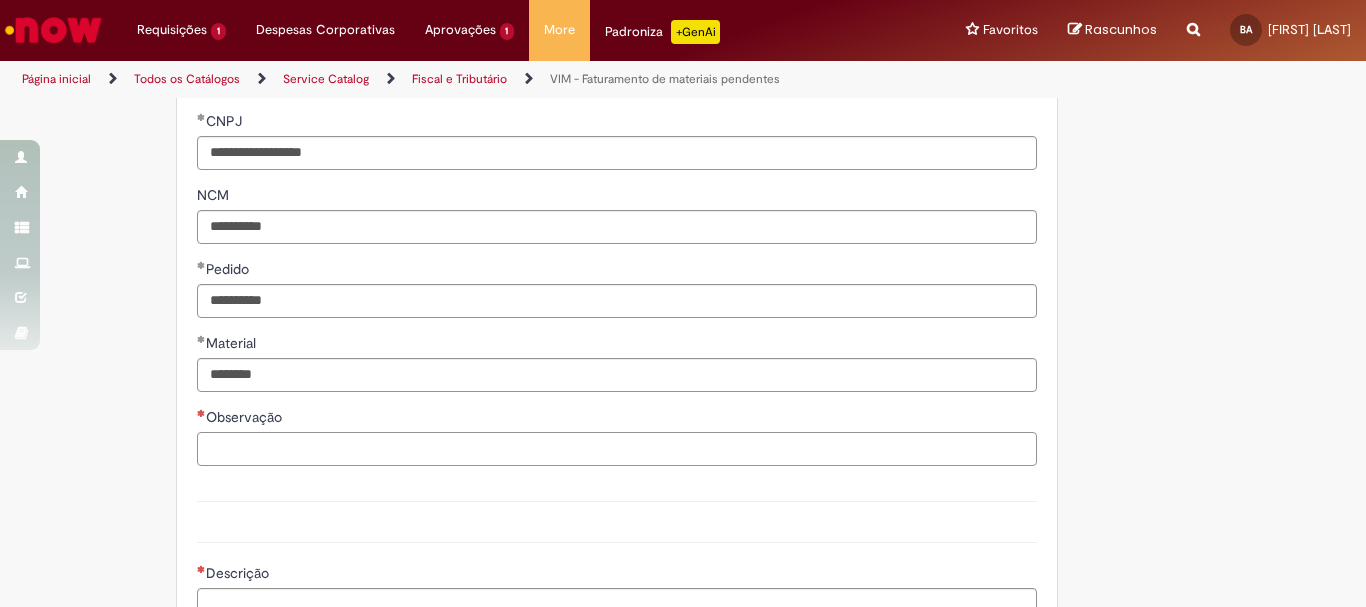 click on "Observação" at bounding box center (617, 449) 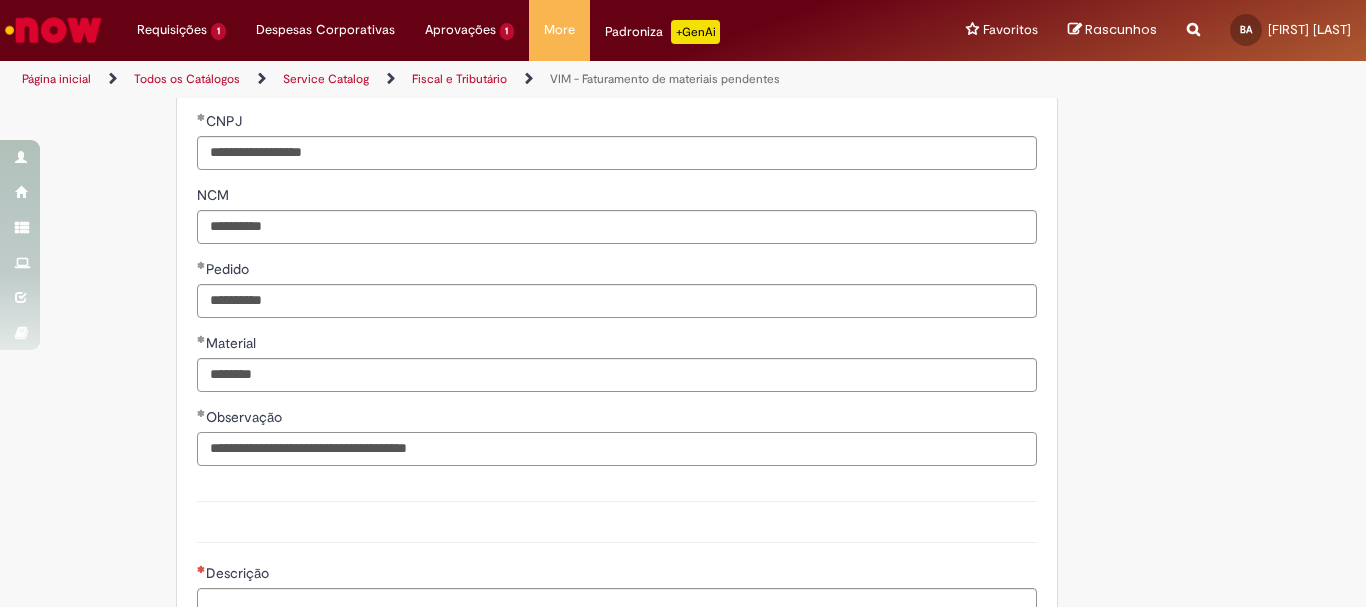 paste on "**********" 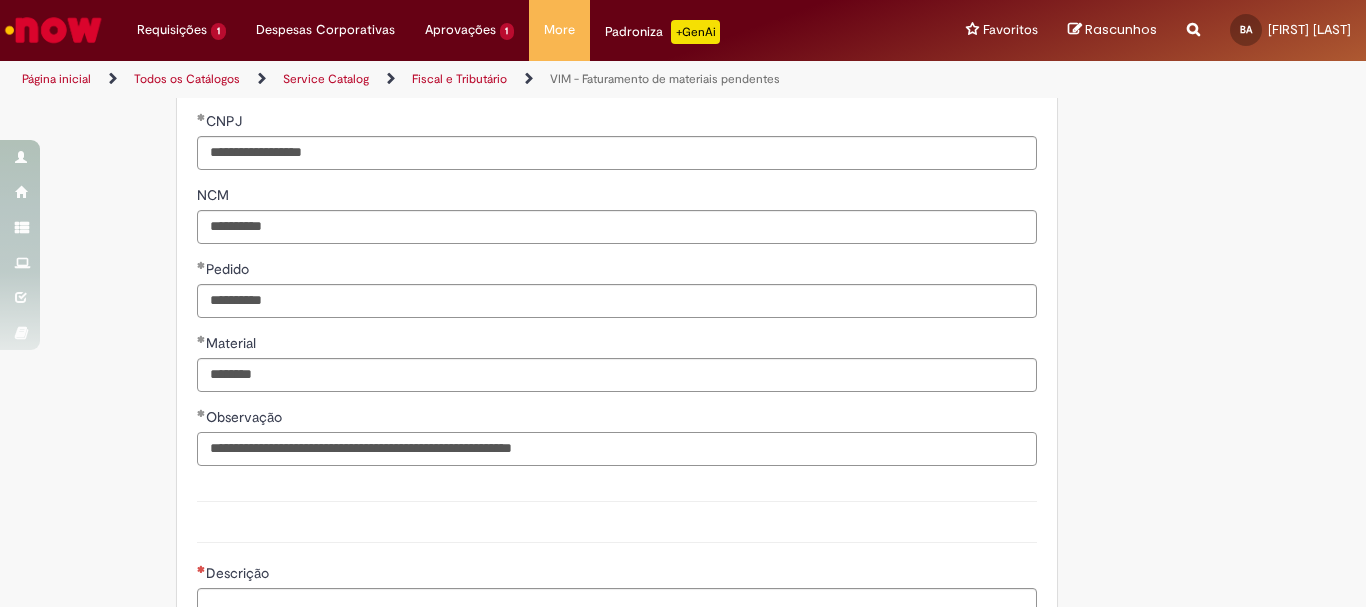 click on "**********" at bounding box center [617, 449] 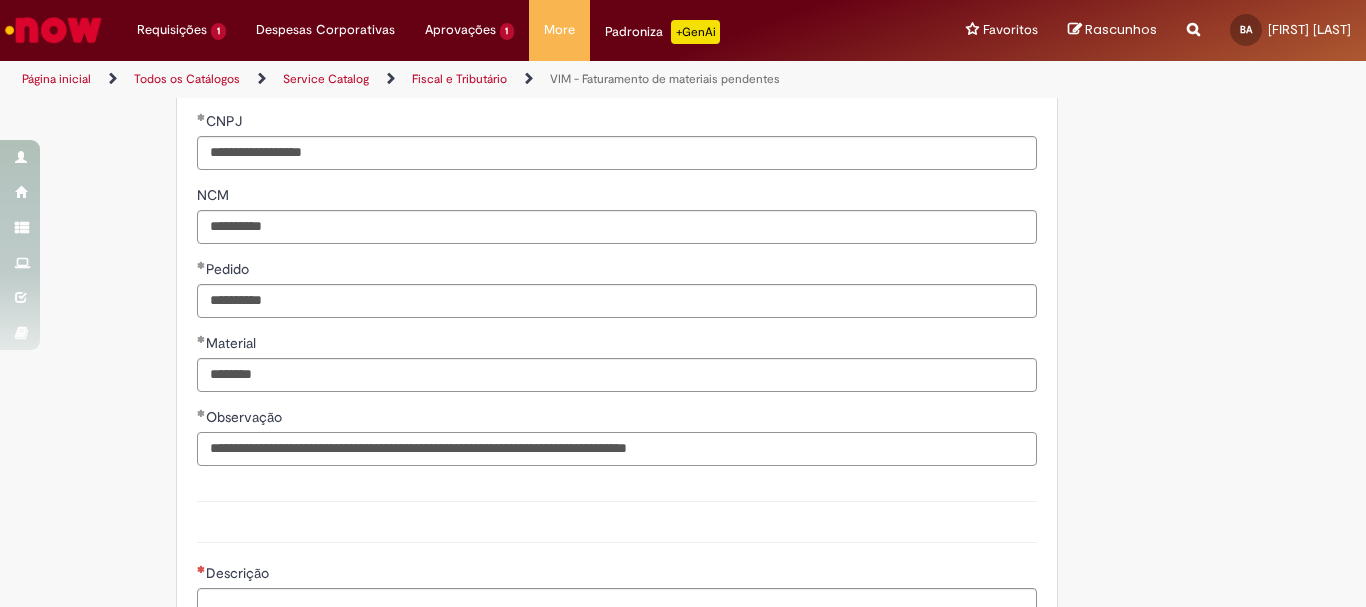click on "**********" at bounding box center (617, 449) 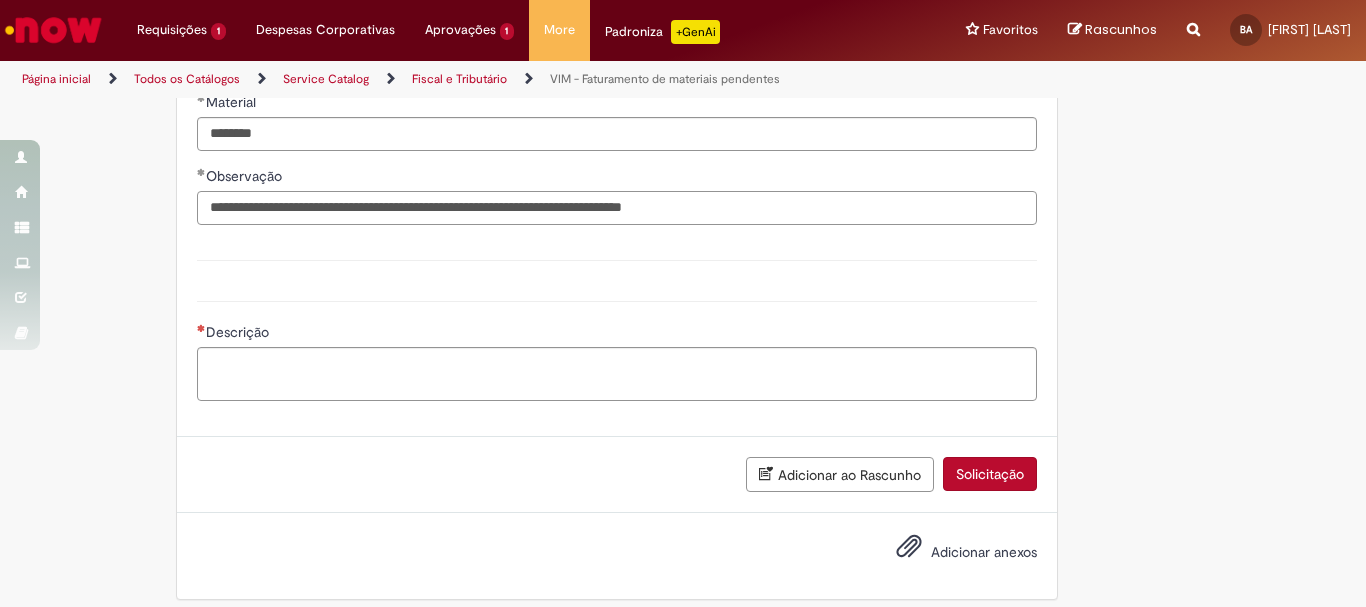 scroll, scrollTop: 956, scrollLeft: 0, axis: vertical 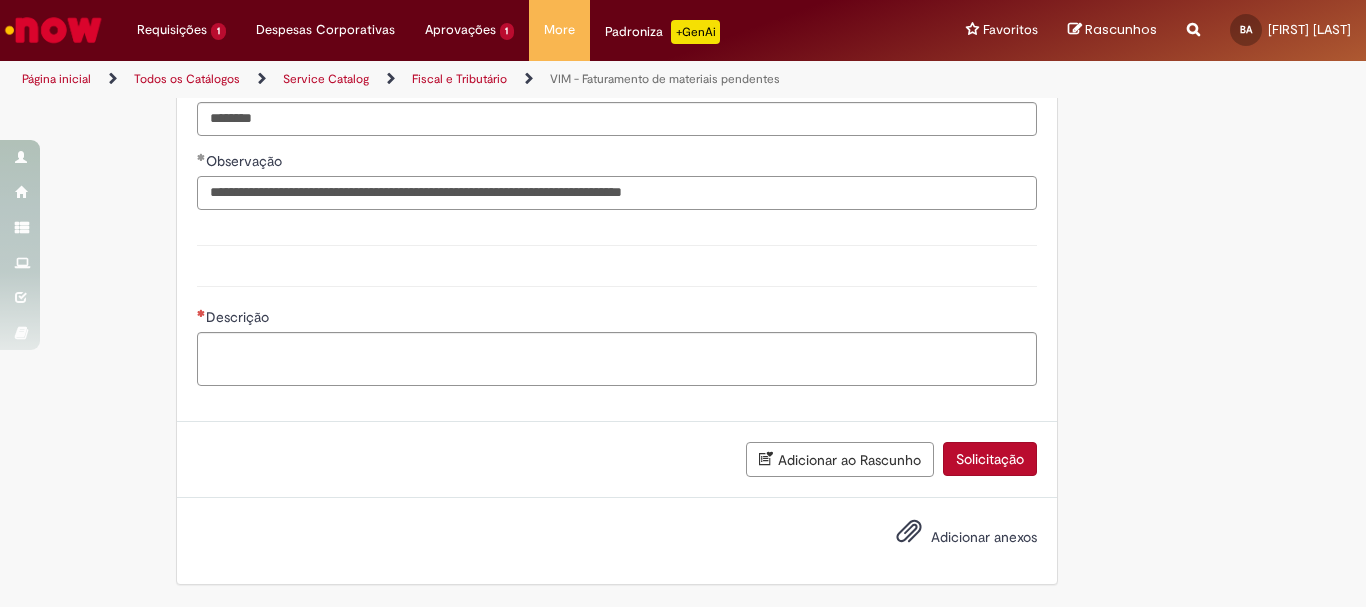 type on "**********" 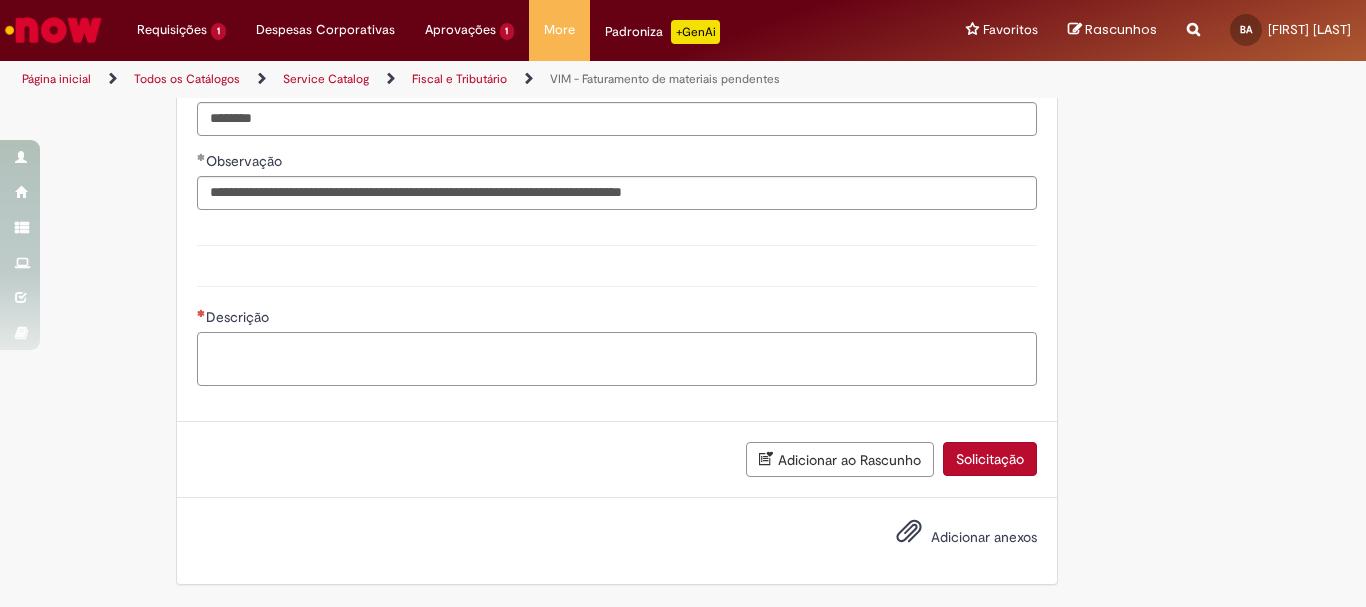 click on "Descrição" at bounding box center (617, 359) 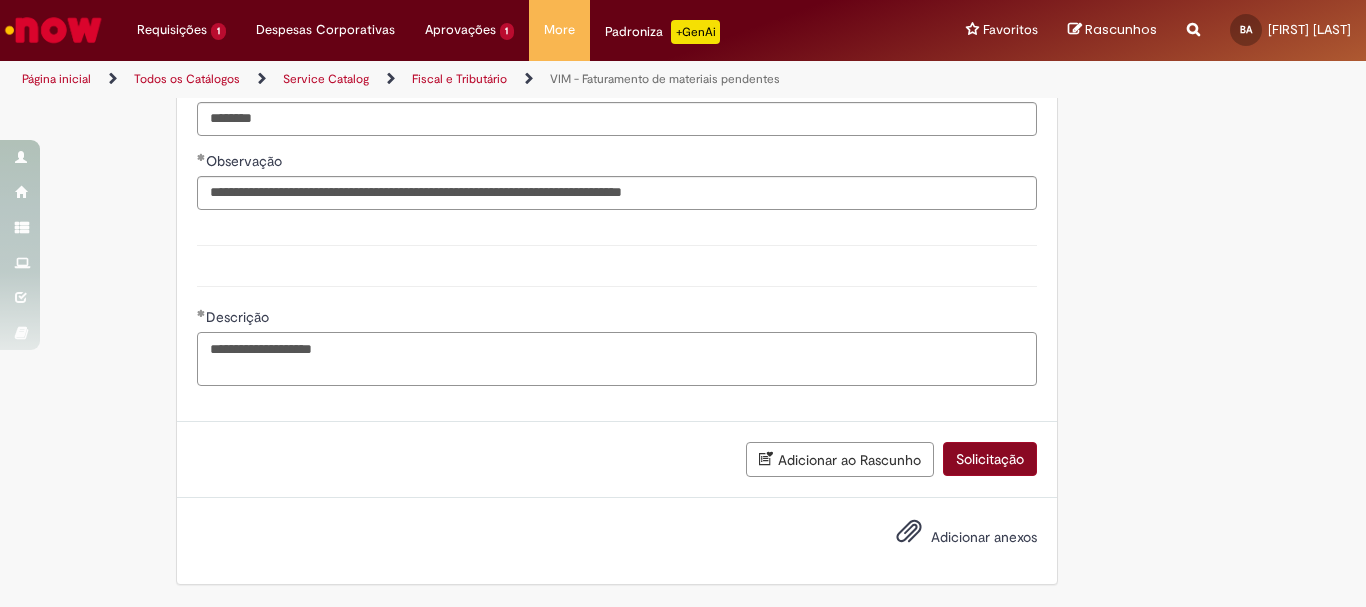 type on "**********" 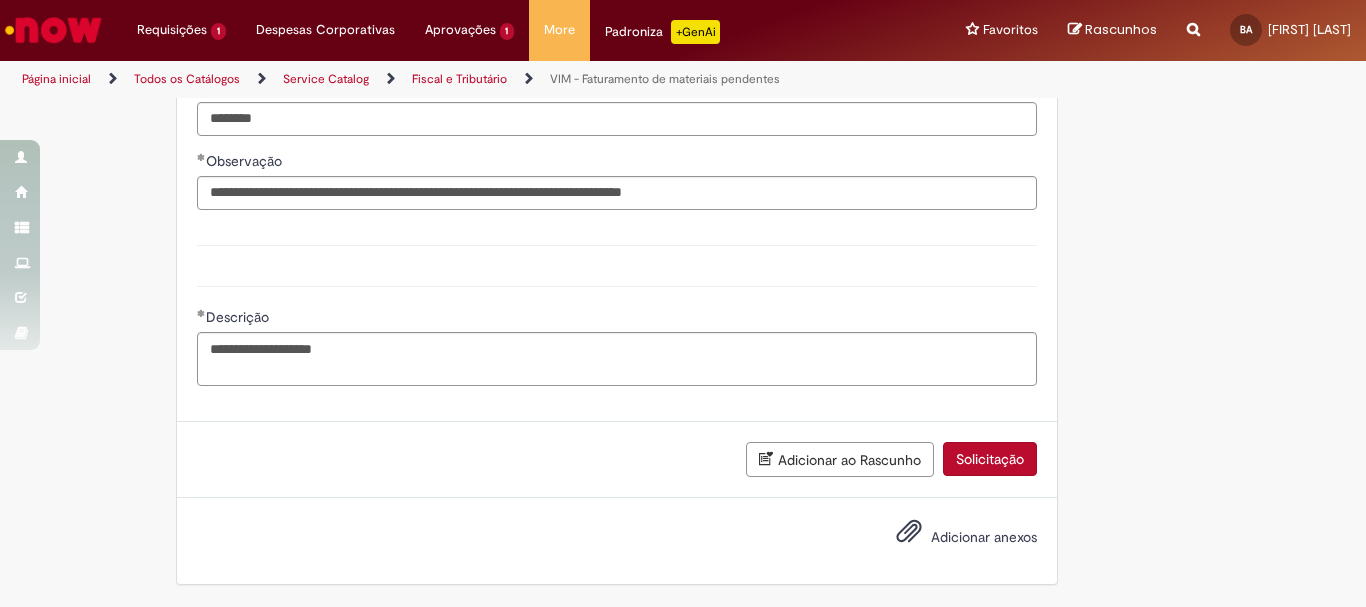 click on "Solicitação" at bounding box center [990, 459] 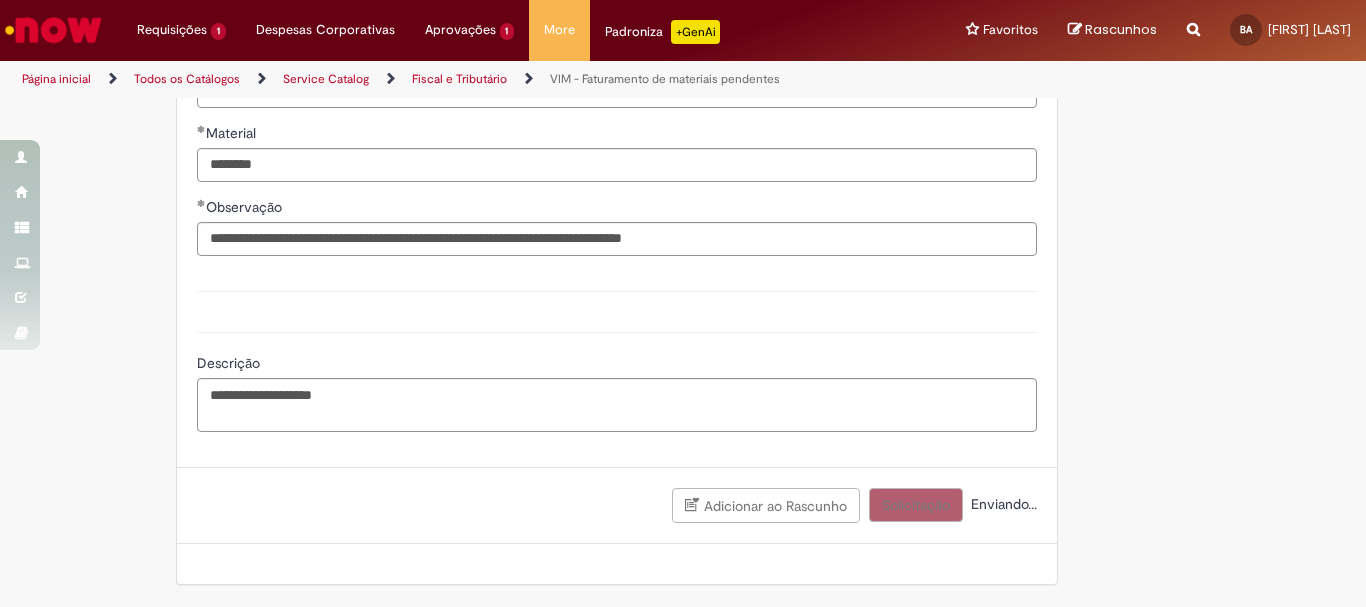 scroll, scrollTop: 910, scrollLeft: 0, axis: vertical 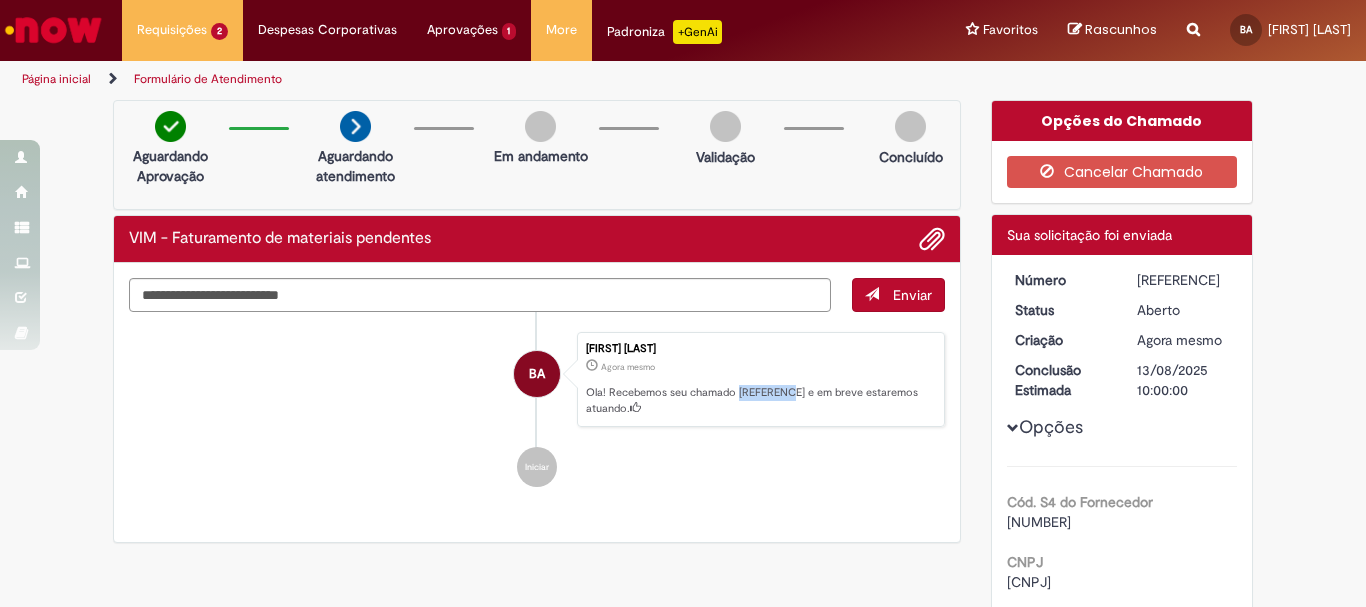 drag, startPoint x: 731, startPoint y: 393, endPoint x: 782, endPoint y: 394, distance: 51.009804 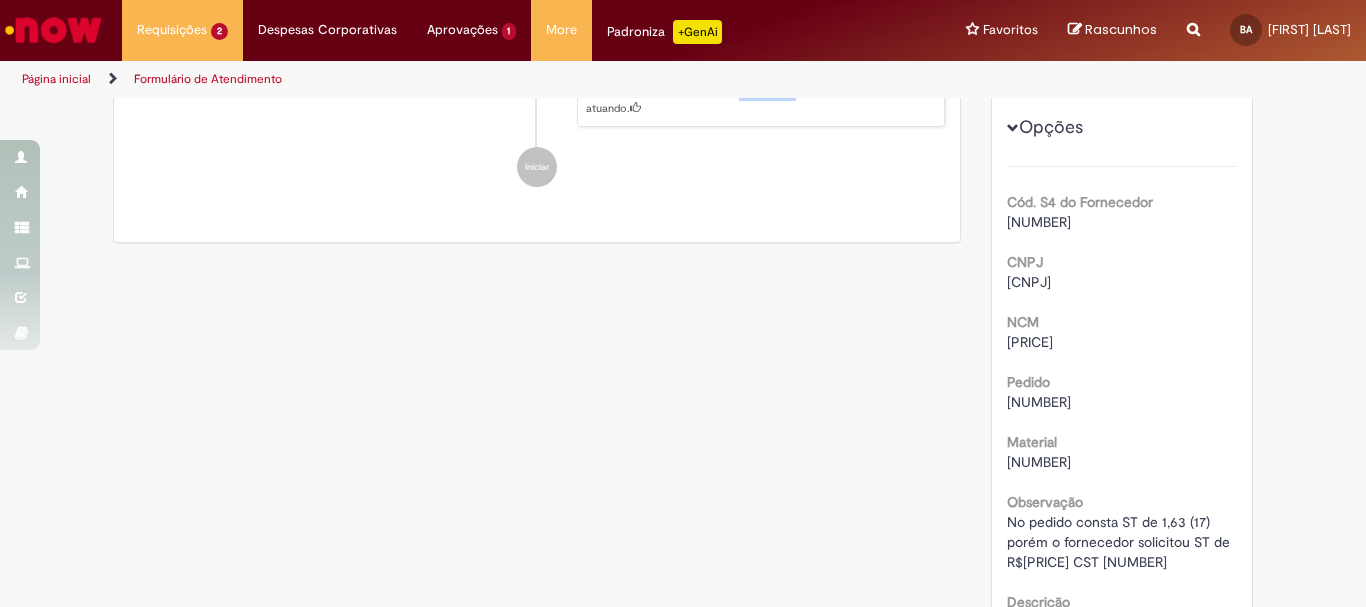 scroll, scrollTop: 531, scrollLeft: 0, axis: vertical 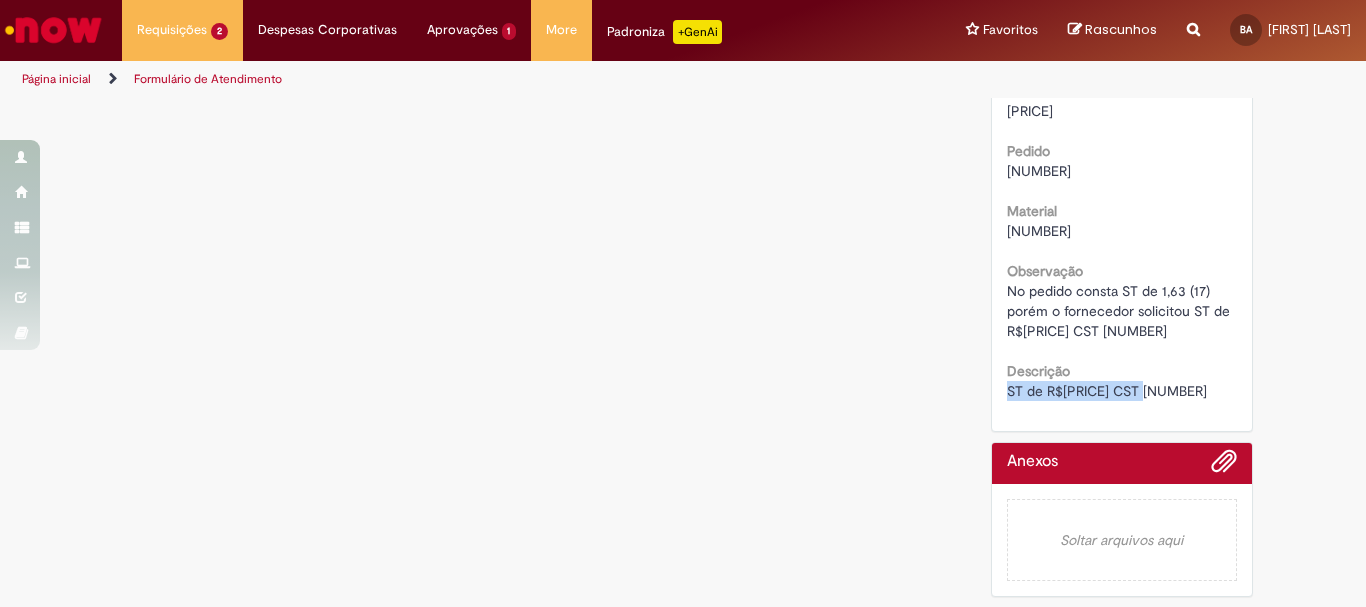 drag, startPoint x: 999, startPoint y: 392, endPoint x: 1168, endPoint y: 388, distance: 169.04733 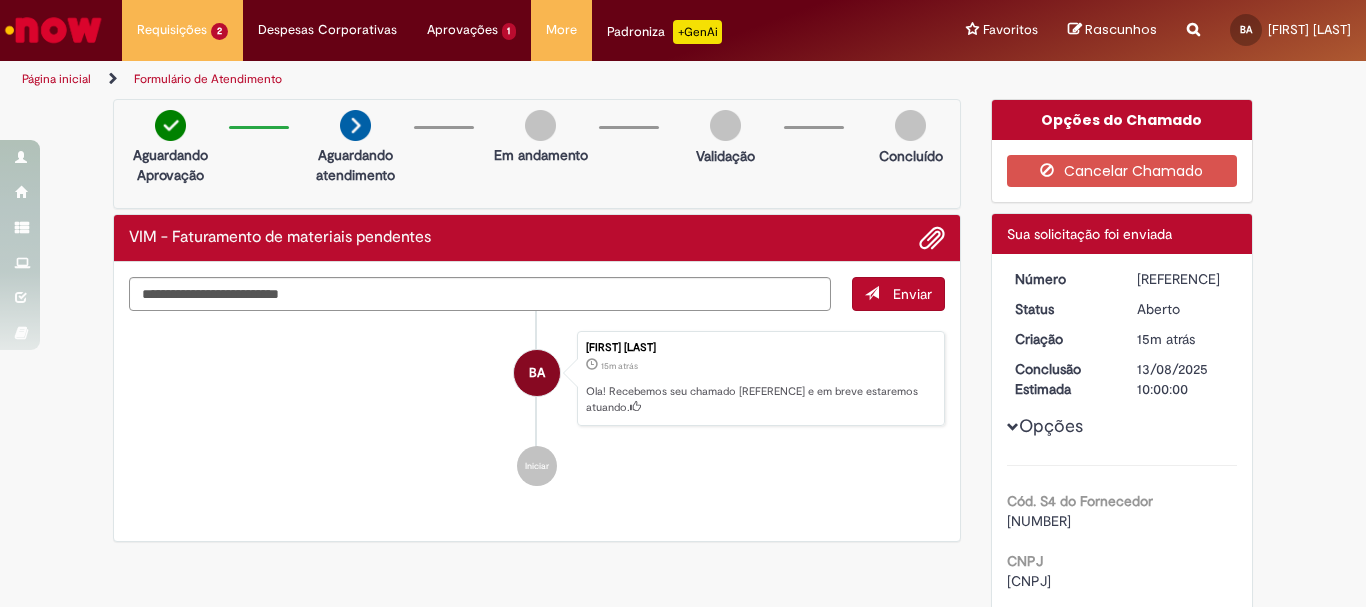 scroll, scrollTop: 0, scrollLeft: 0, axis: both 